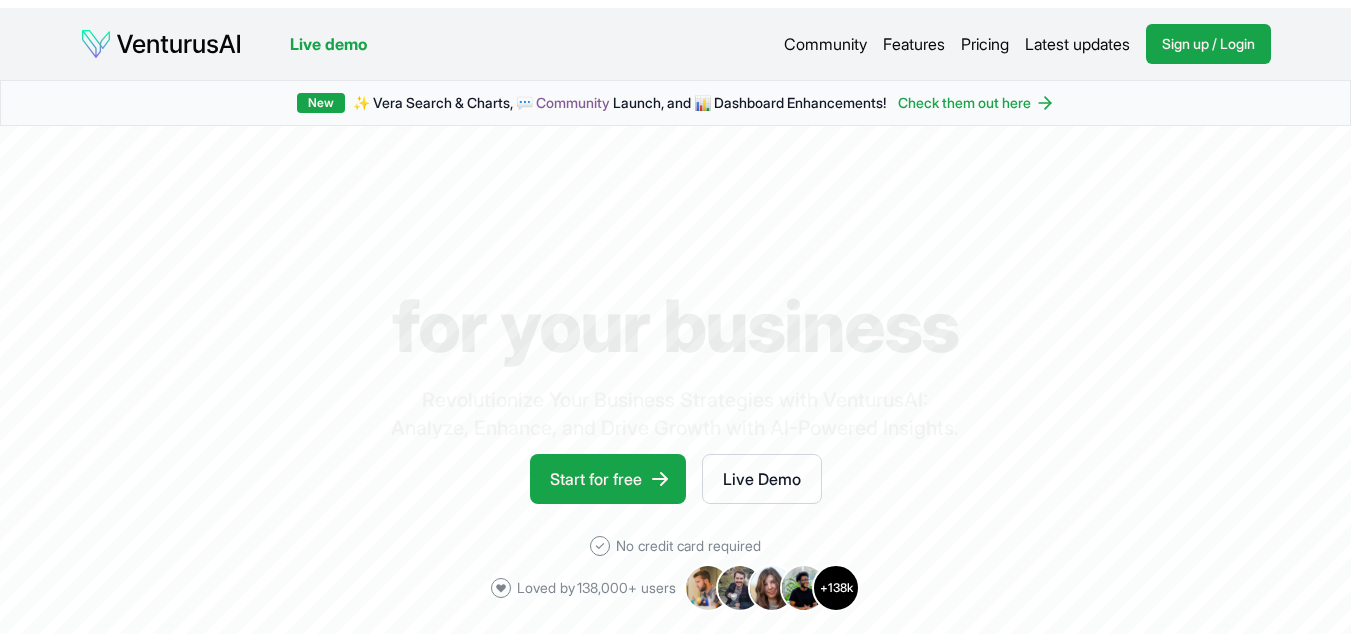 scroll, scrollTop: 0, scrollLeft: 0, axis: both 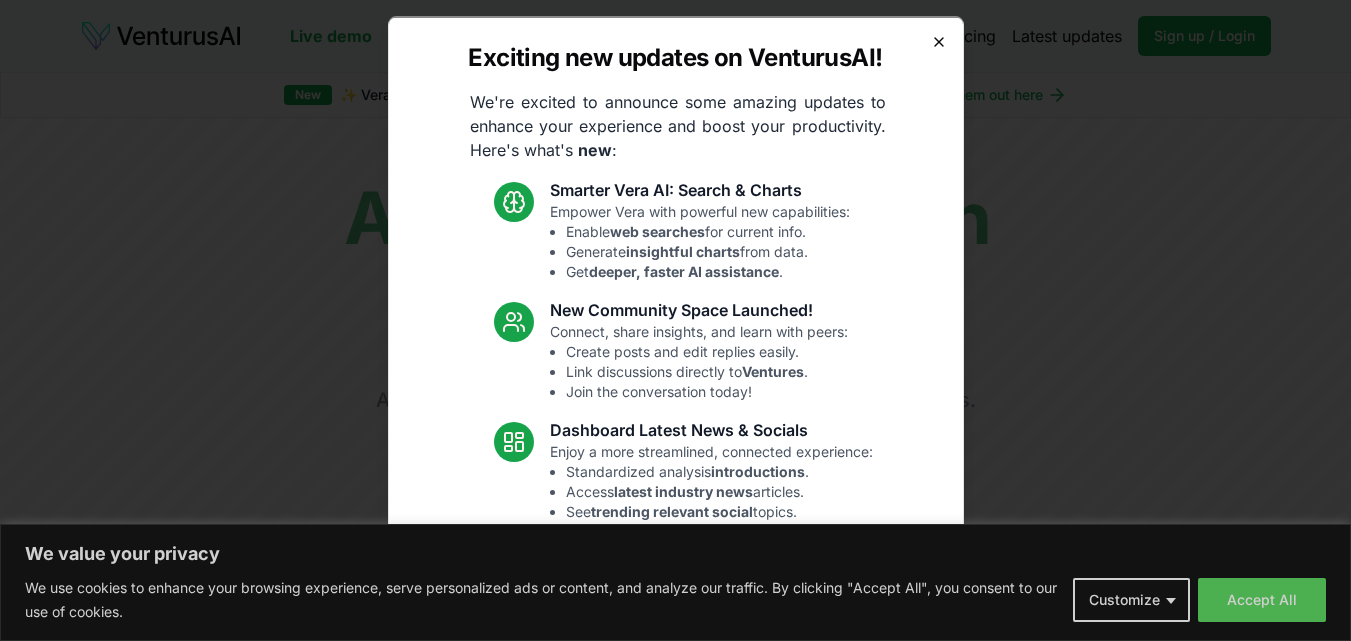 click 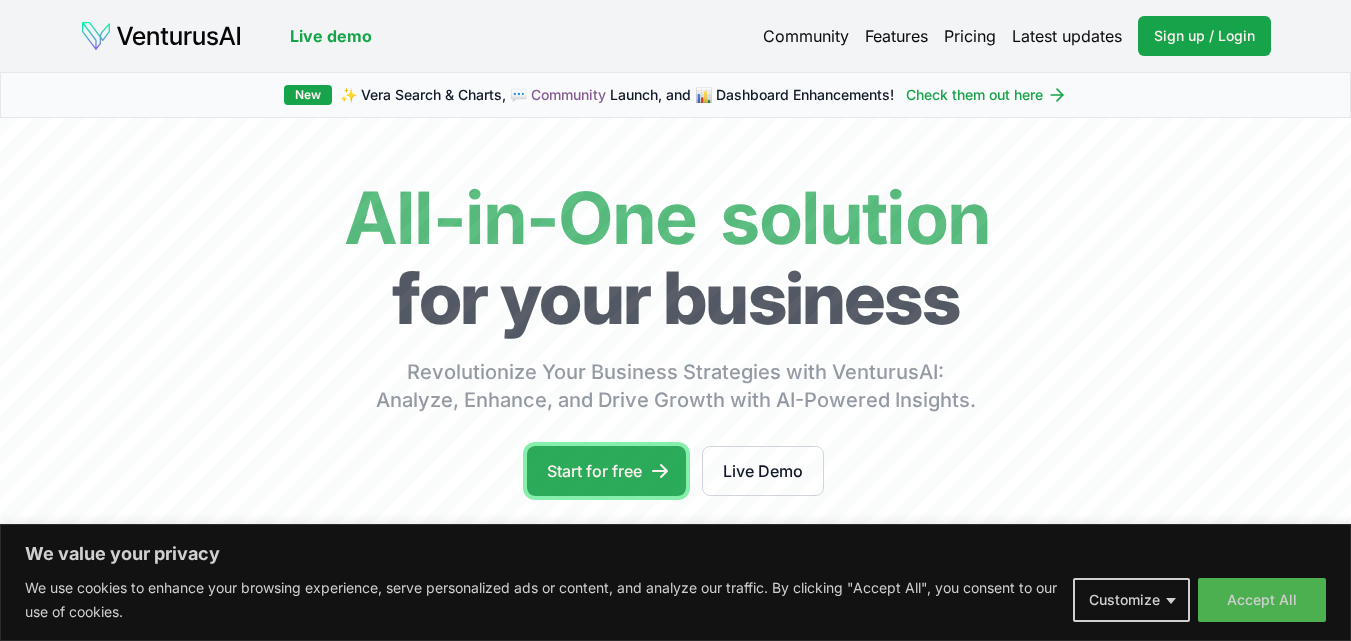 click on "Start for free" at bounding box center (606, 471) 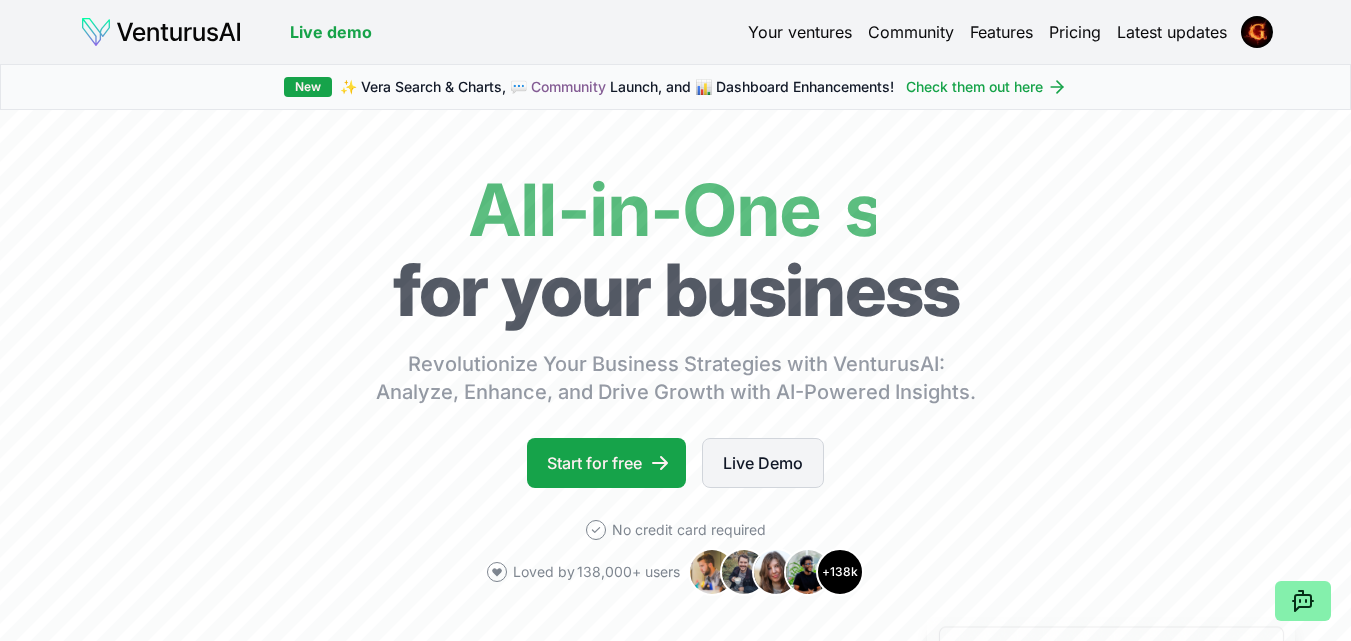 scroll, scrollTop: 0, scrollLeft: 0, axis: both 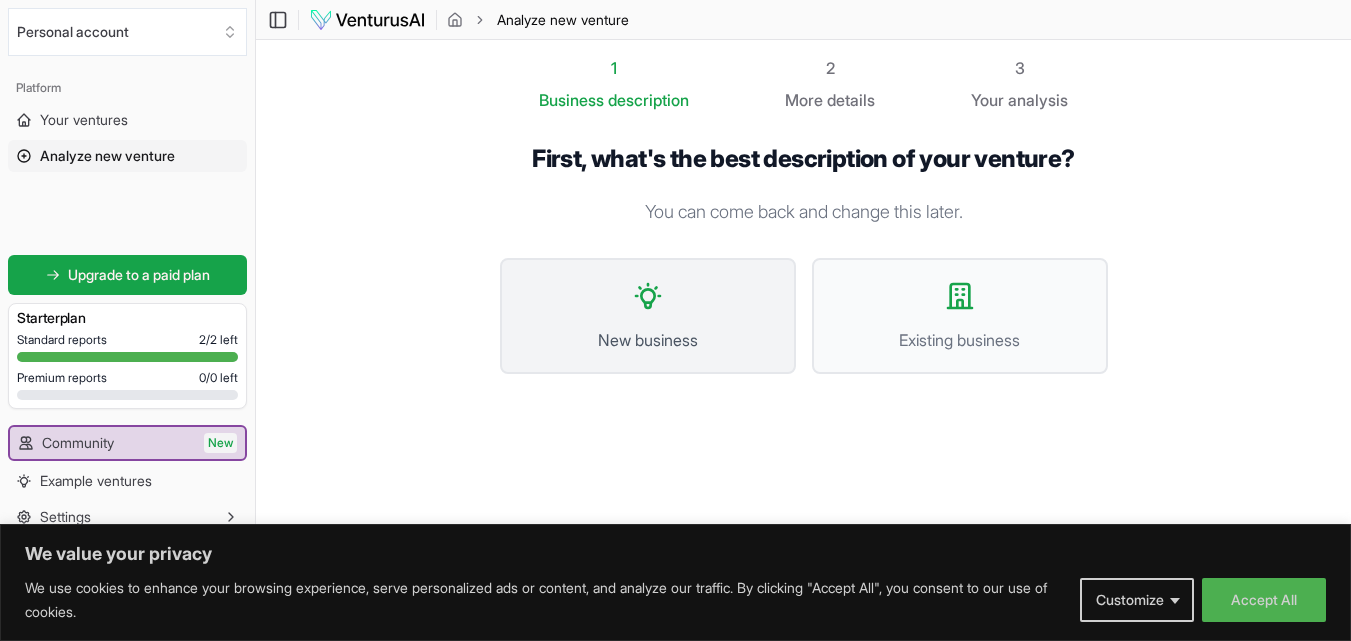 click on "New business" at bounding box center (648, 340) 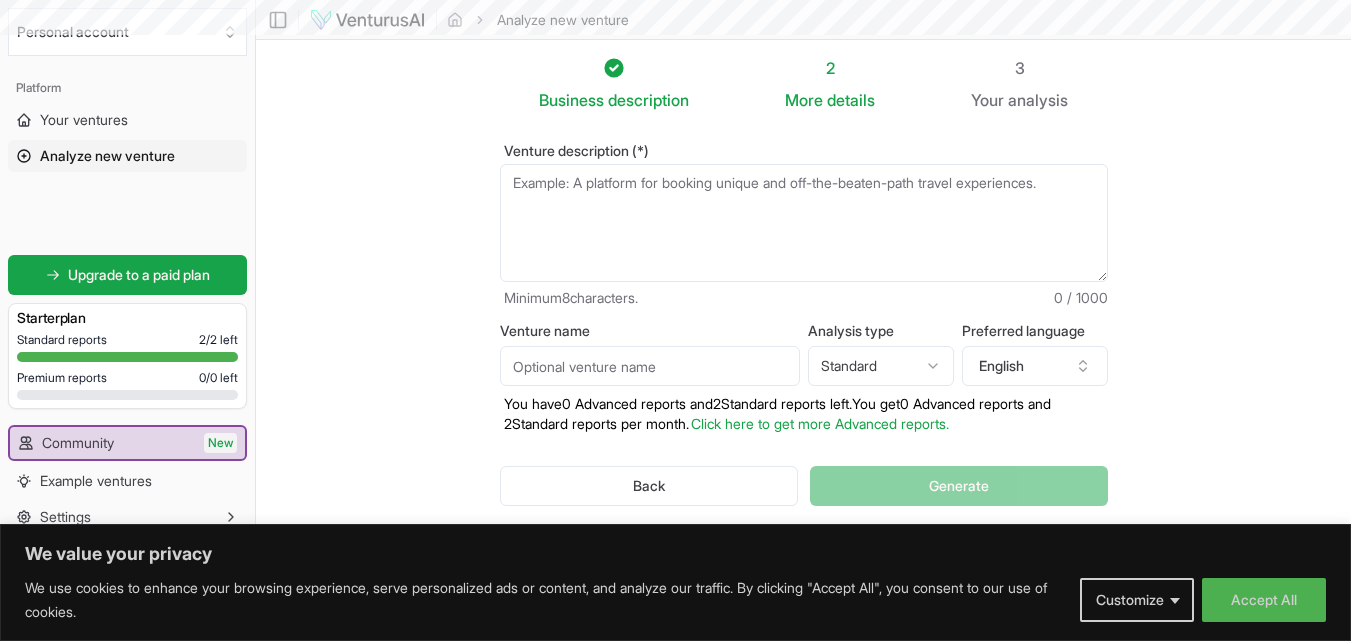 click on "Venture description (*)" at bounding box center (804, 223) 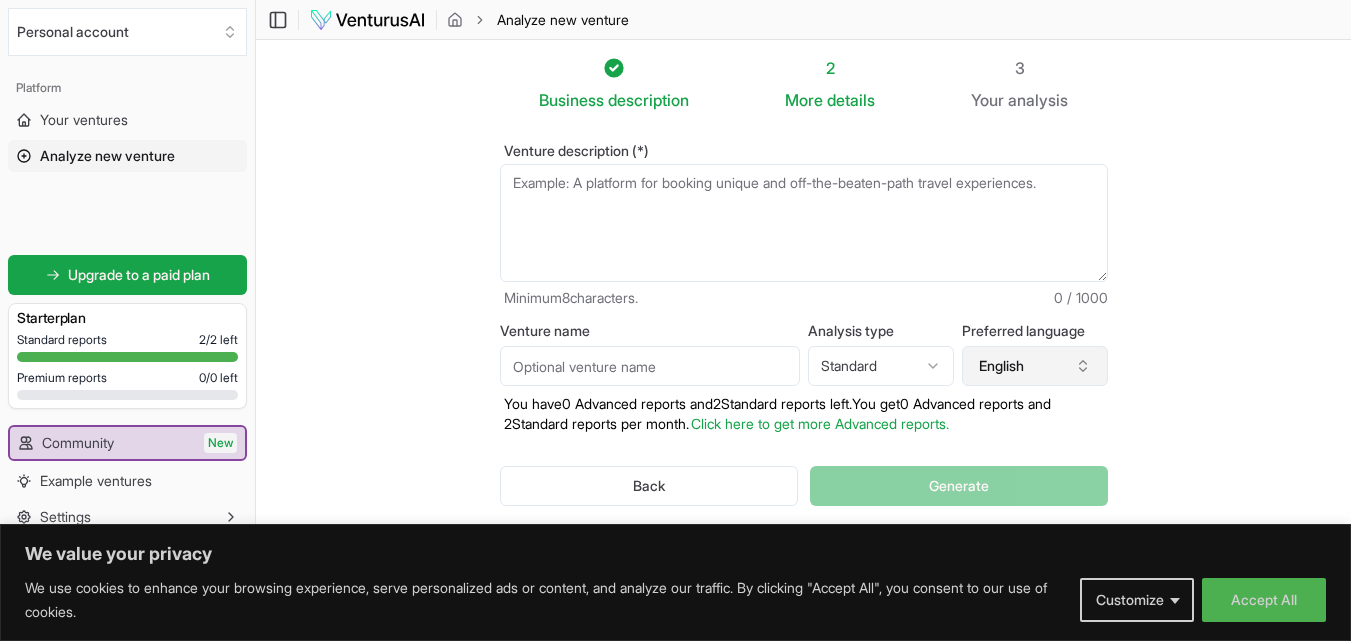 click 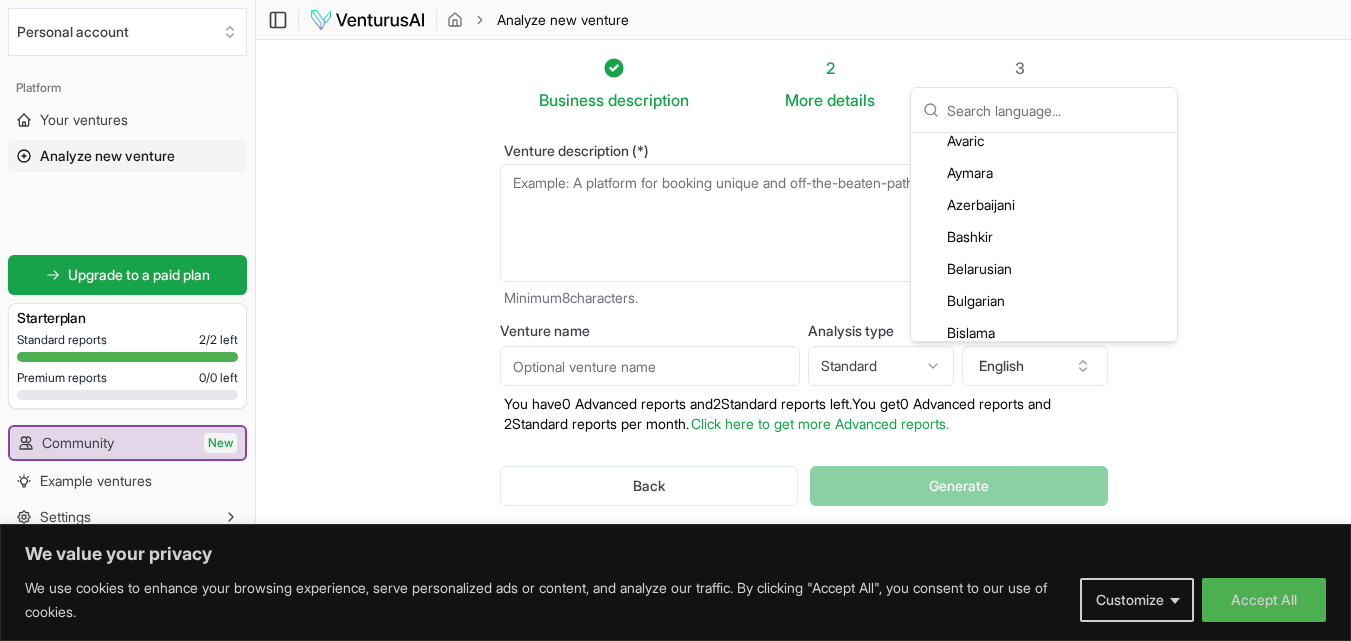 scroll, scrollTop: 211, scrollLeft: 0, axis: vertical 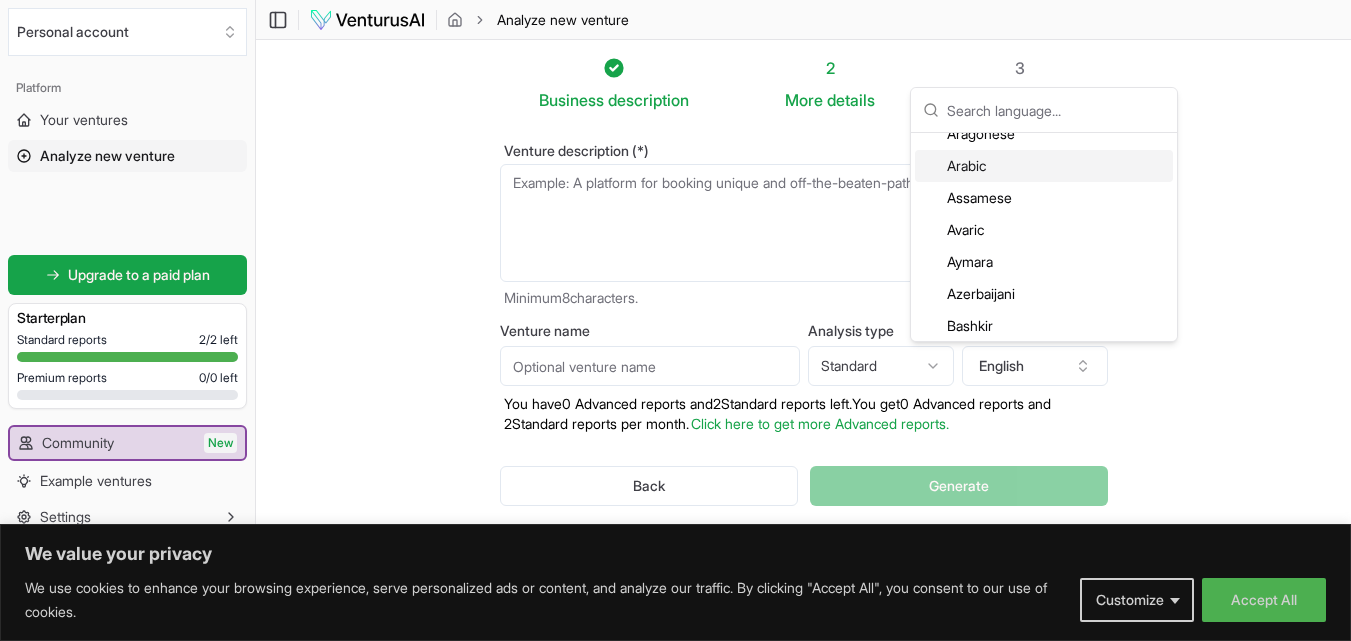 click on "Arabic" at bounding box center (1044, 166) 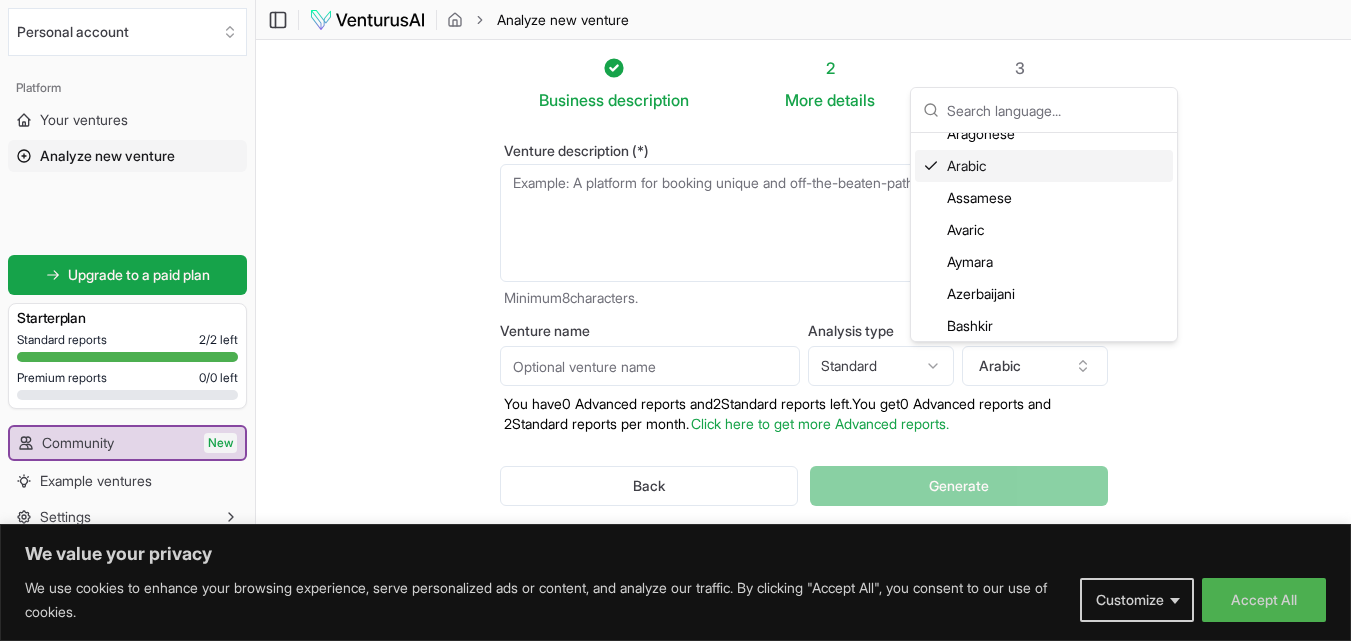 scroll, scrollTop: 200, scrollLeft: 0, axis: vertical 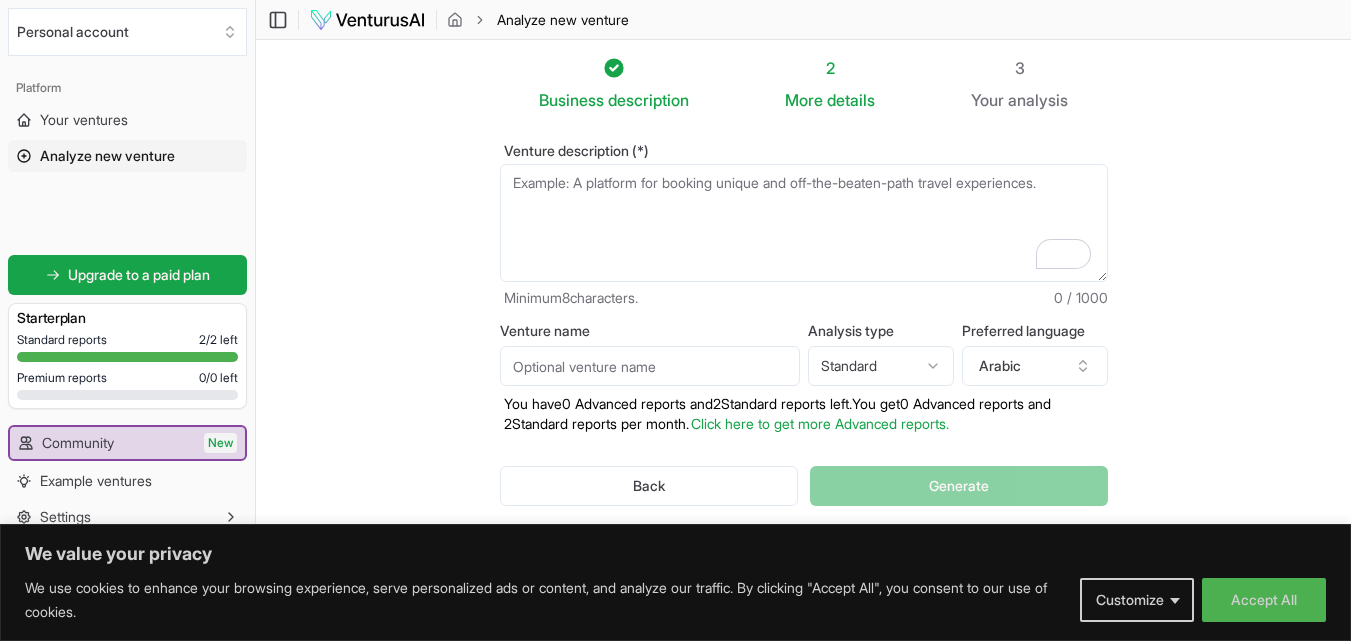 click on "Venture description (*)" at bounding box center (804, 223) 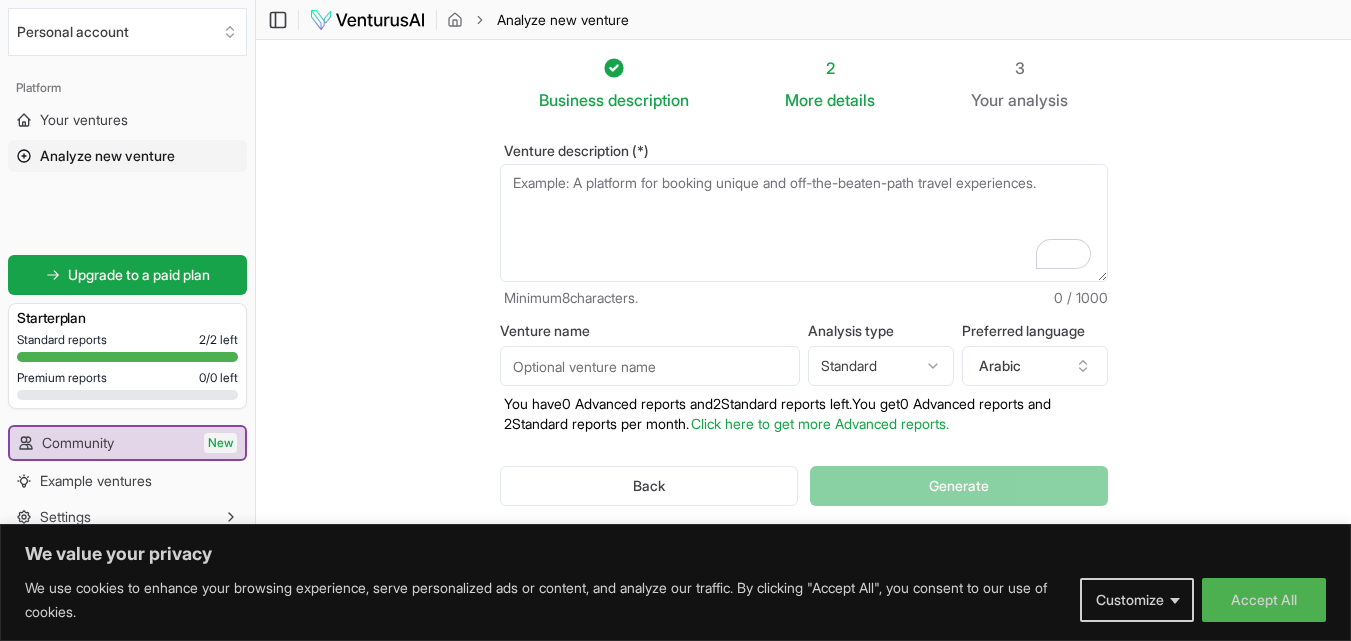 click on "We value your privacy We use cookies to enhance your browsing experience, serve personalized ads or content, and analyze our traffic. By clicking "Accept All", you consent to our use of cookies. Customize    Accept All Customize Consent Preferences   We use cookies to help you navigate efficiently and perform certain functions. You will find detailed information about all cookies under each consent category below. The cookies that are categorized as "Necessary" are stored on your browser as they are essential for enabling the basic functionalities of the site. ...  Show more Necessary Always Active Necessary cookies are required to enable the basic features of this site, such as providing secure log-in or adjusting your consent preferences. These cookies do not store any personally identifiable data. Cookie cookieyes-consent Duration 1 year Description Cookie __cf_bm Duration 1 hour Description This cookie, set by Cloudflare, is used to support Cloudflare Bot Management.  Cookie _cfuvid Duration session lidc" at bounding box center [675, 320] 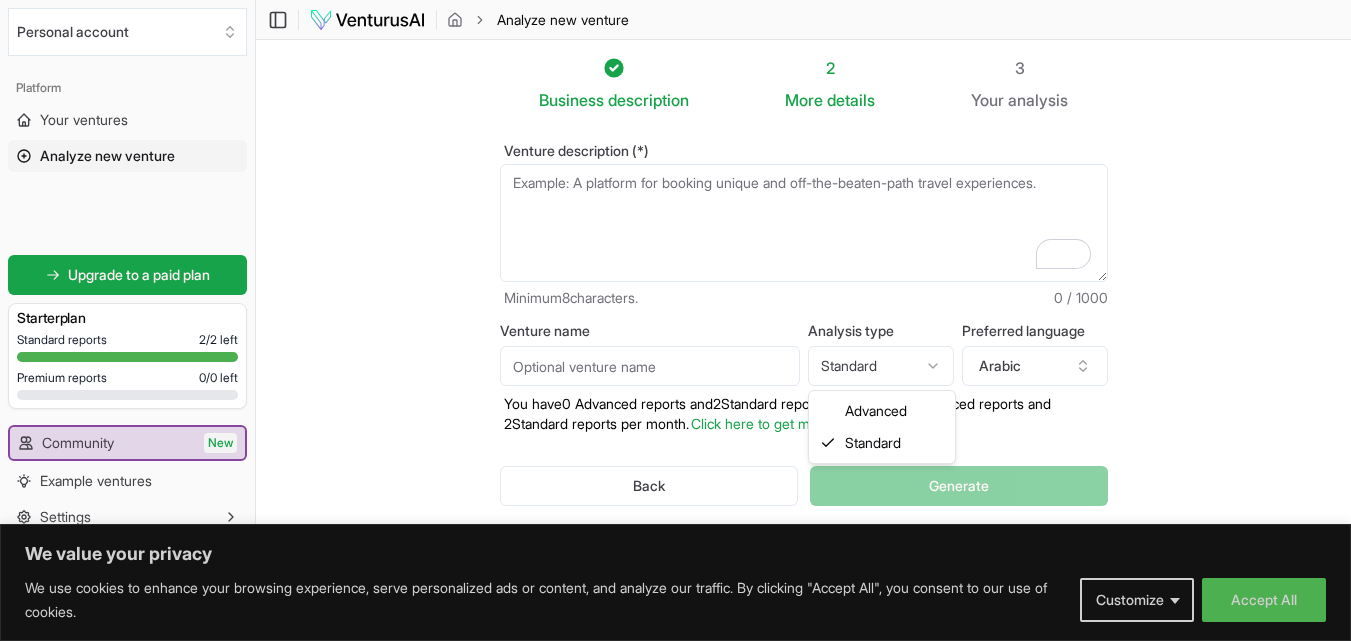select on "advanced" 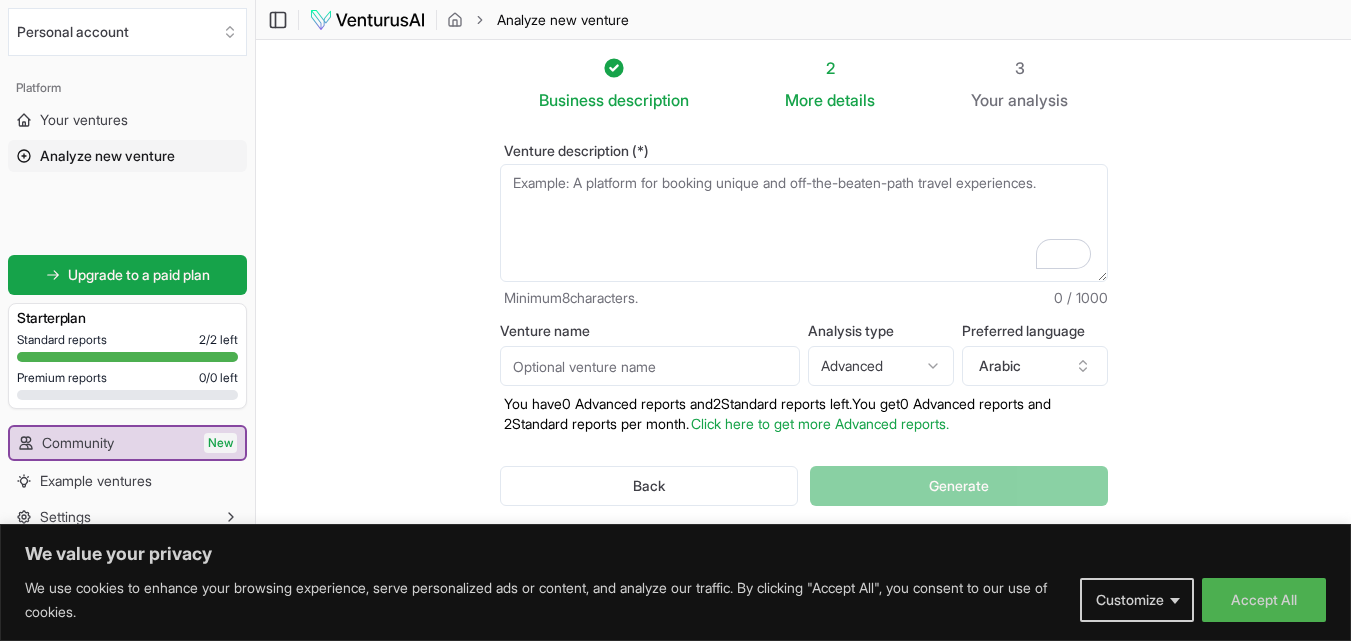 click on "Venture name" at bounding box center (650, 366) 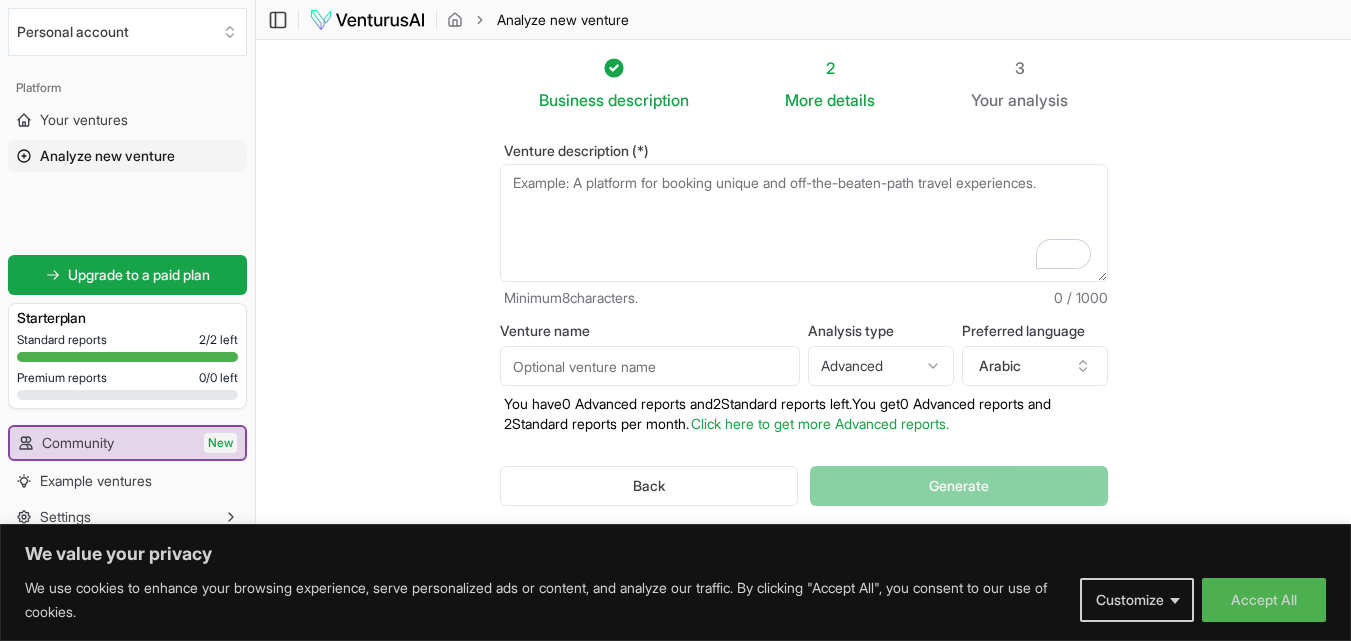 click on "Venture description (*)" at bounding box center [804, 223] 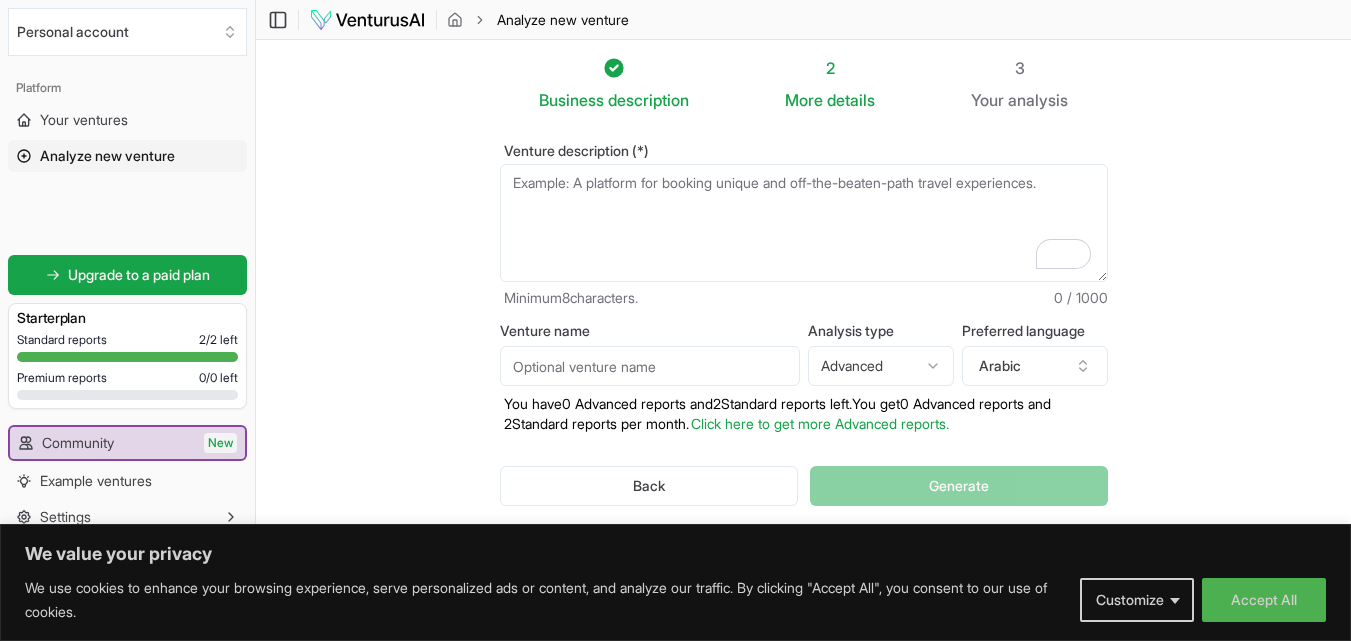 click on "Venture description (*)" at bounding box center (804, 223) 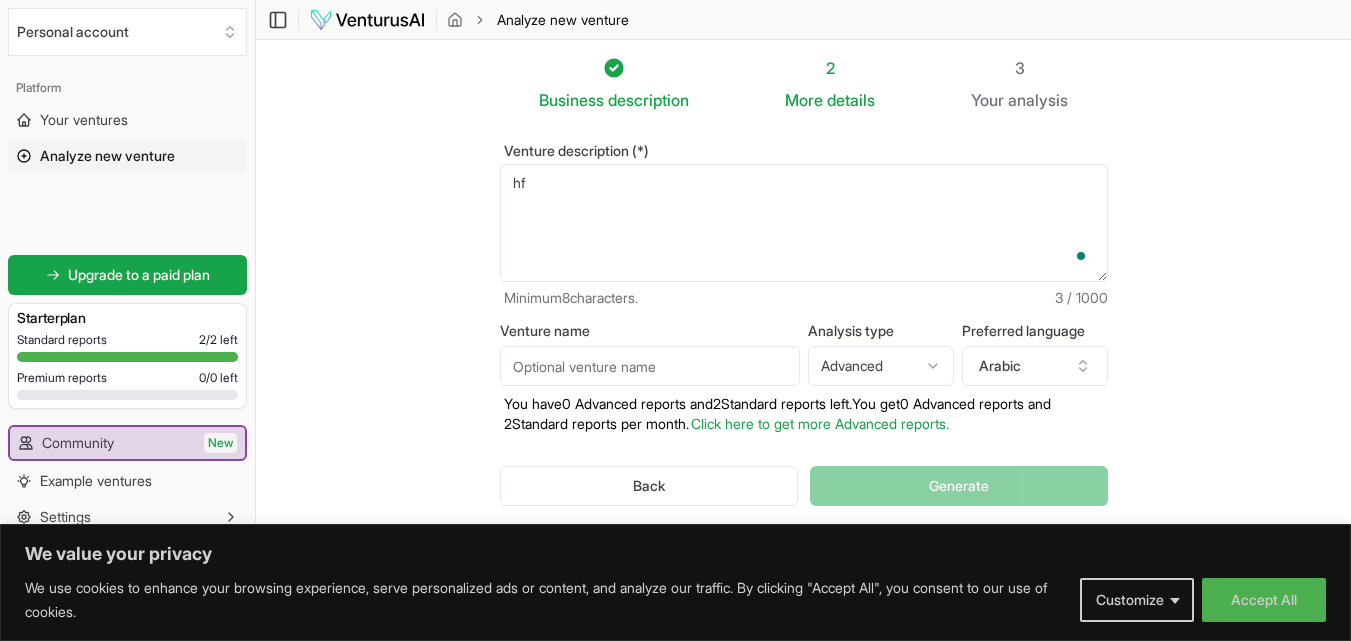 type on "h" 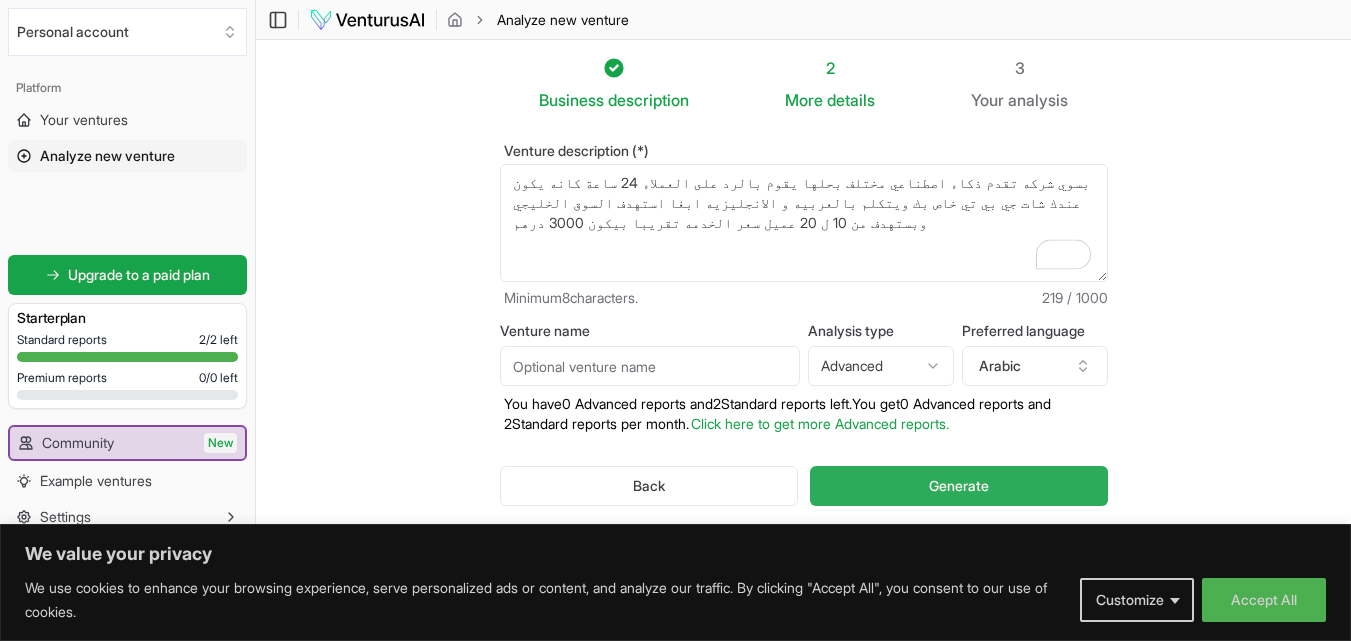 type on "بسوي شركه تقدم ذكاء اصطناعي مختلف بحلها يقوم بالرد على العملاء 24 ساعة كانه يكون عندك شات جي بي تي خاص بك ويتكلم بالعربيه و الانجليزيه ابغا استهدف السوق الخليجي وبستهدف من 10 ل 20 عميل سعر الخدمه تقريبا بيكون 3000 درهم" 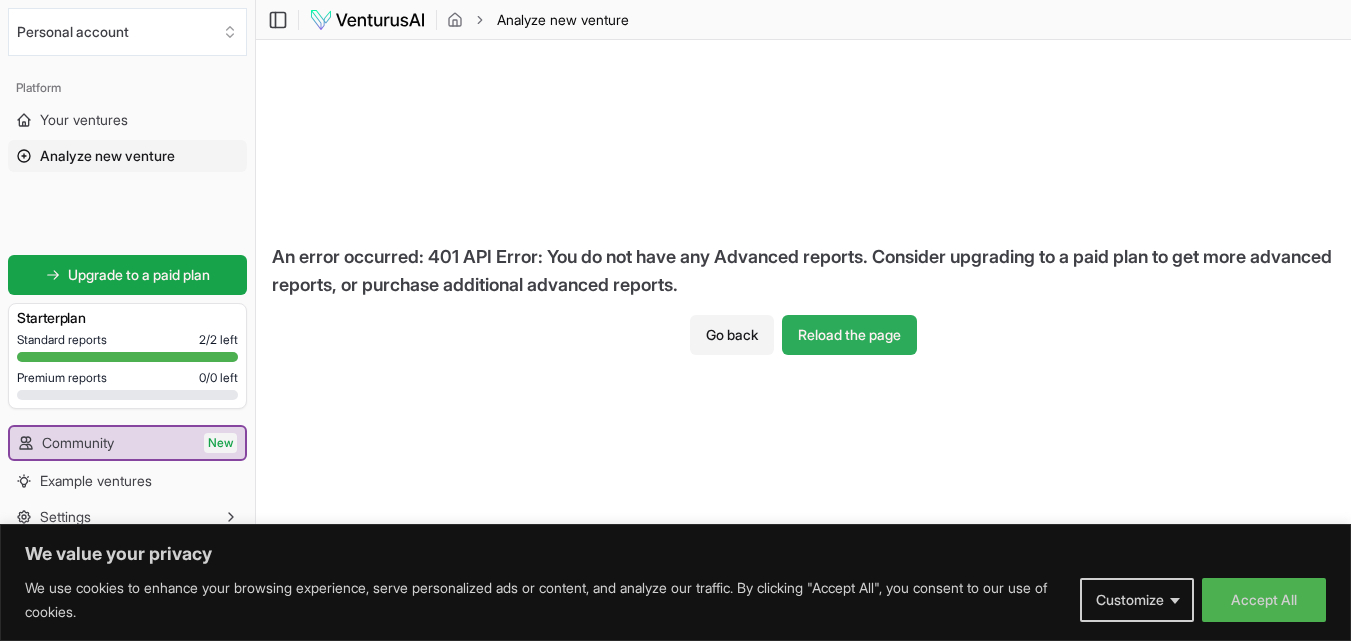 click on "Reload the page" at bounding box center (849, 335) 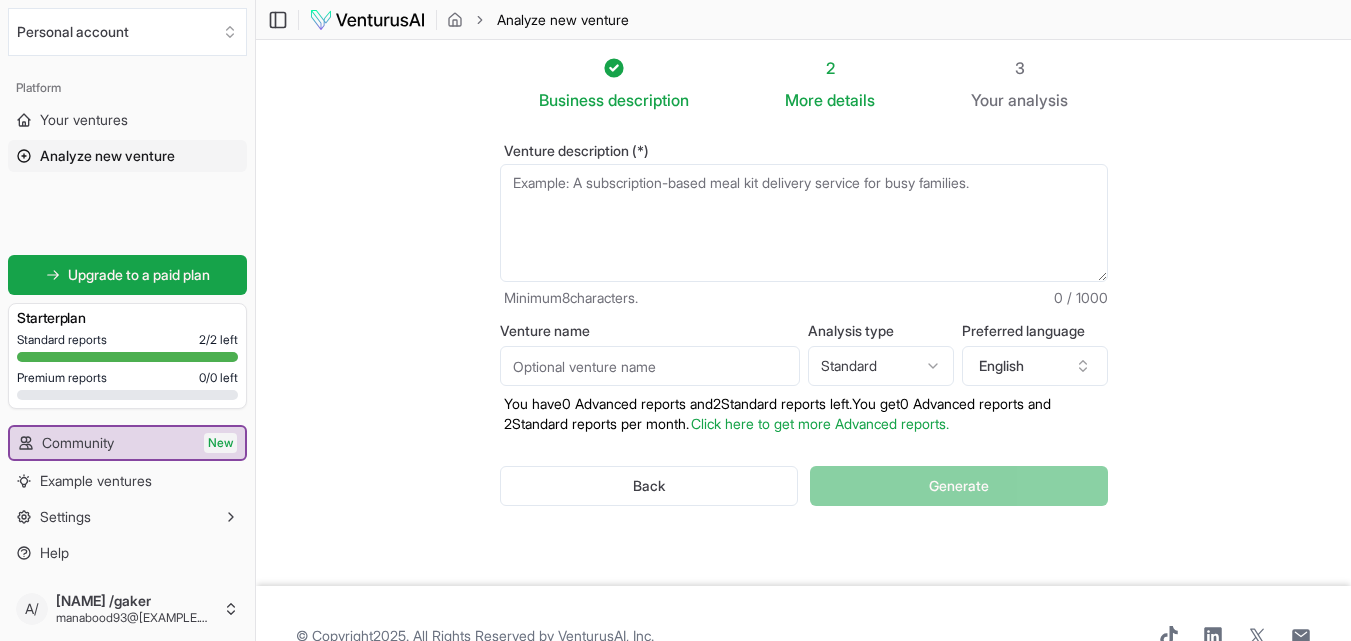 scroll, scrollTop: 0, scrollLeft: 0, axis: both 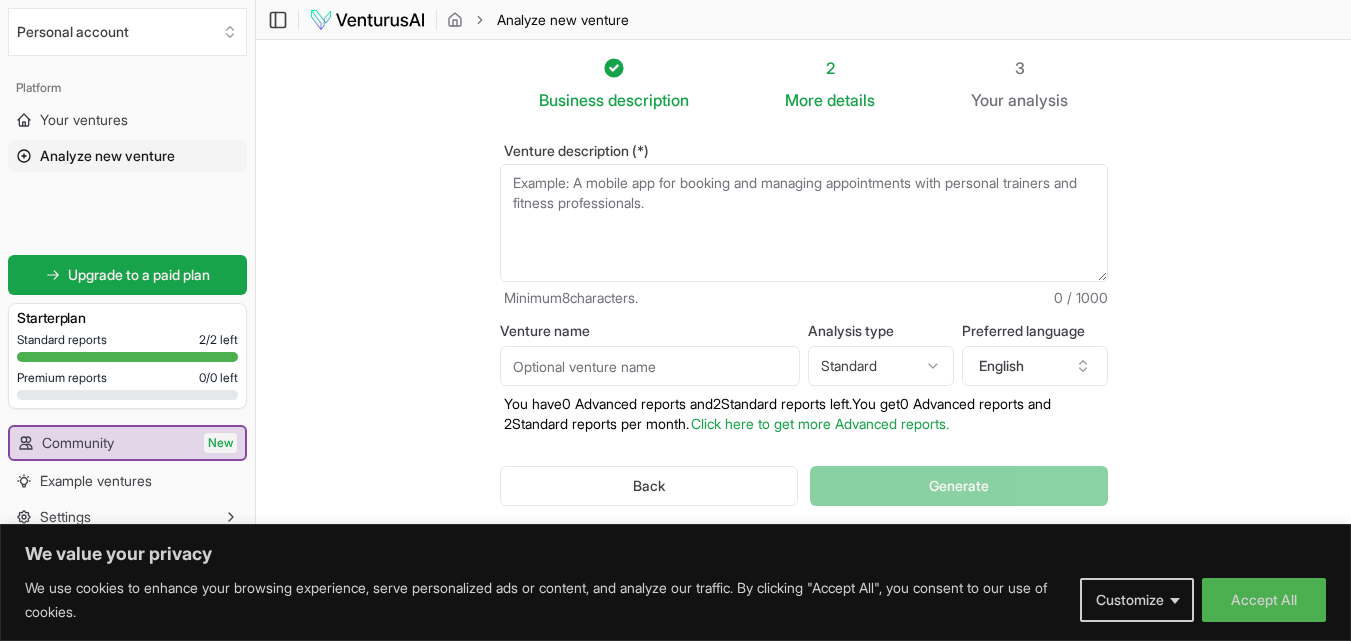 click on "Venture description (*)" at bounding box center (804, 223) 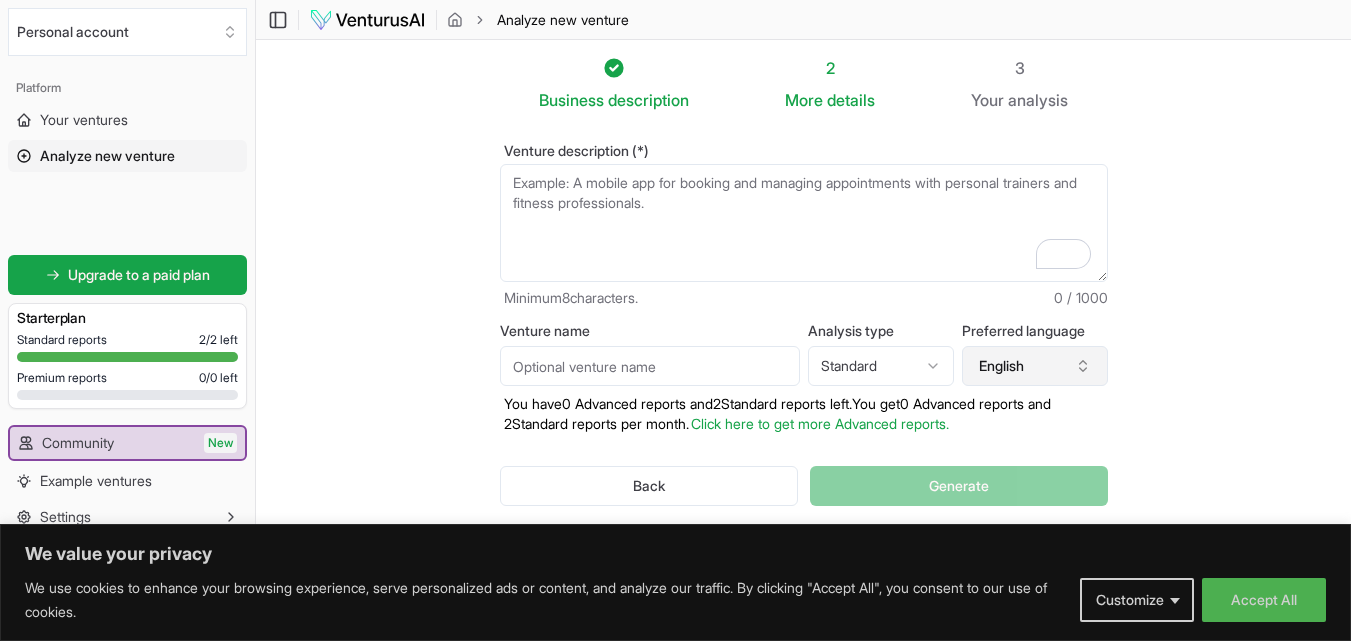 click 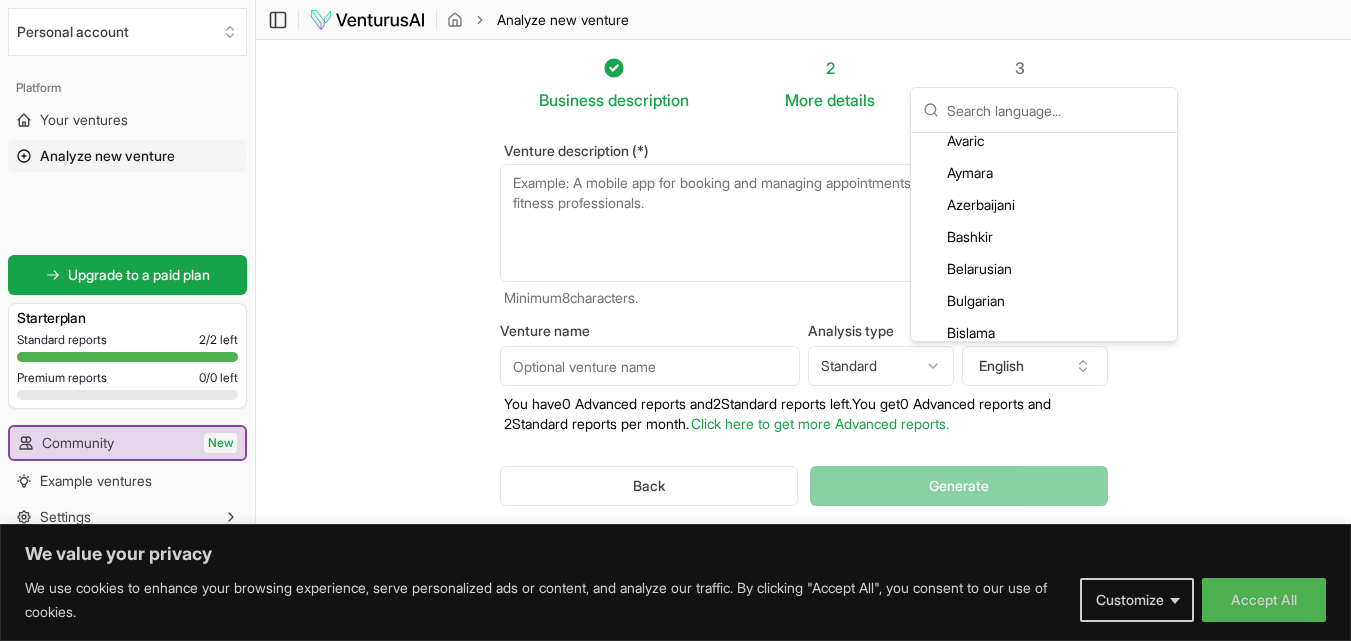 scroll, scrollTop: 200, scrollLeft: 0, axis: vertical 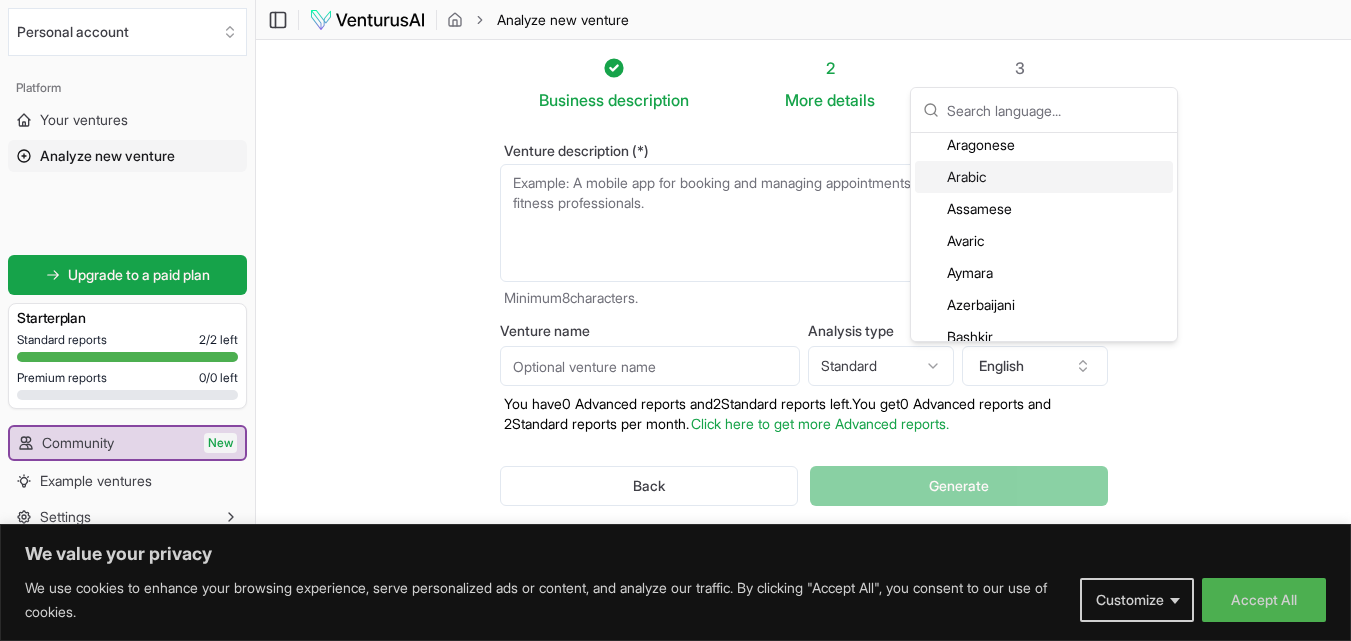 click on "Arabic" at bounding box center (1044, 177) 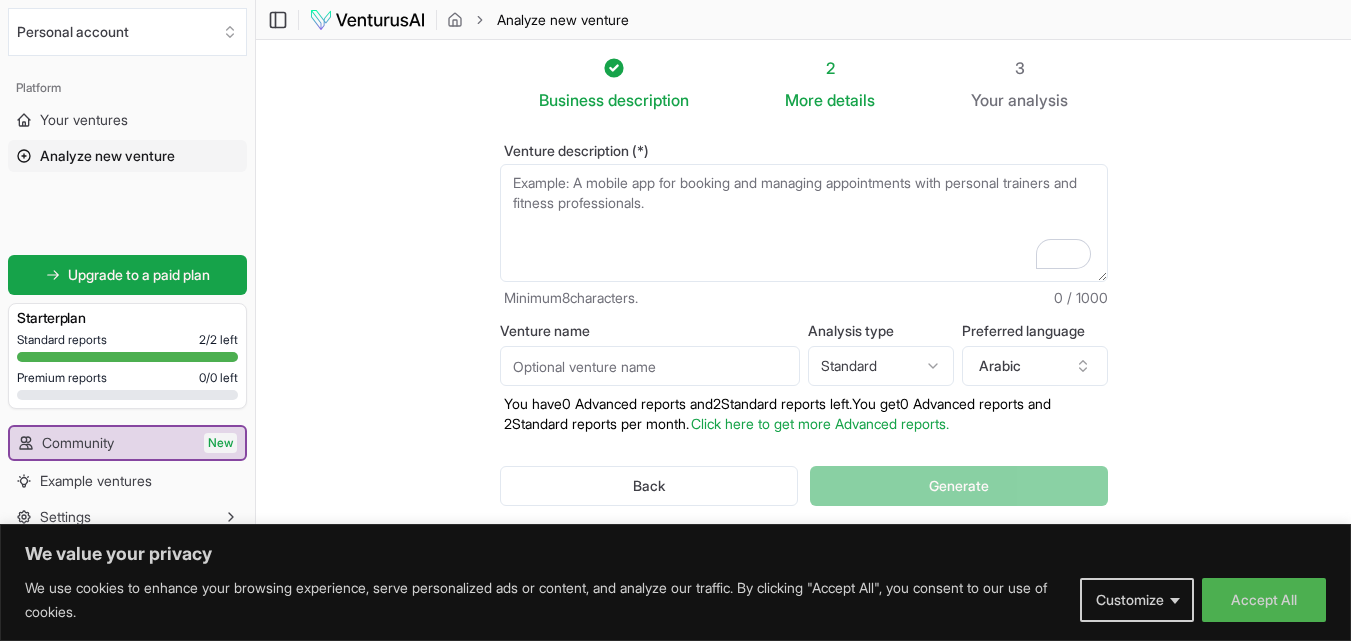 click on "Venture description (*)" at bounding box center [804, 223] 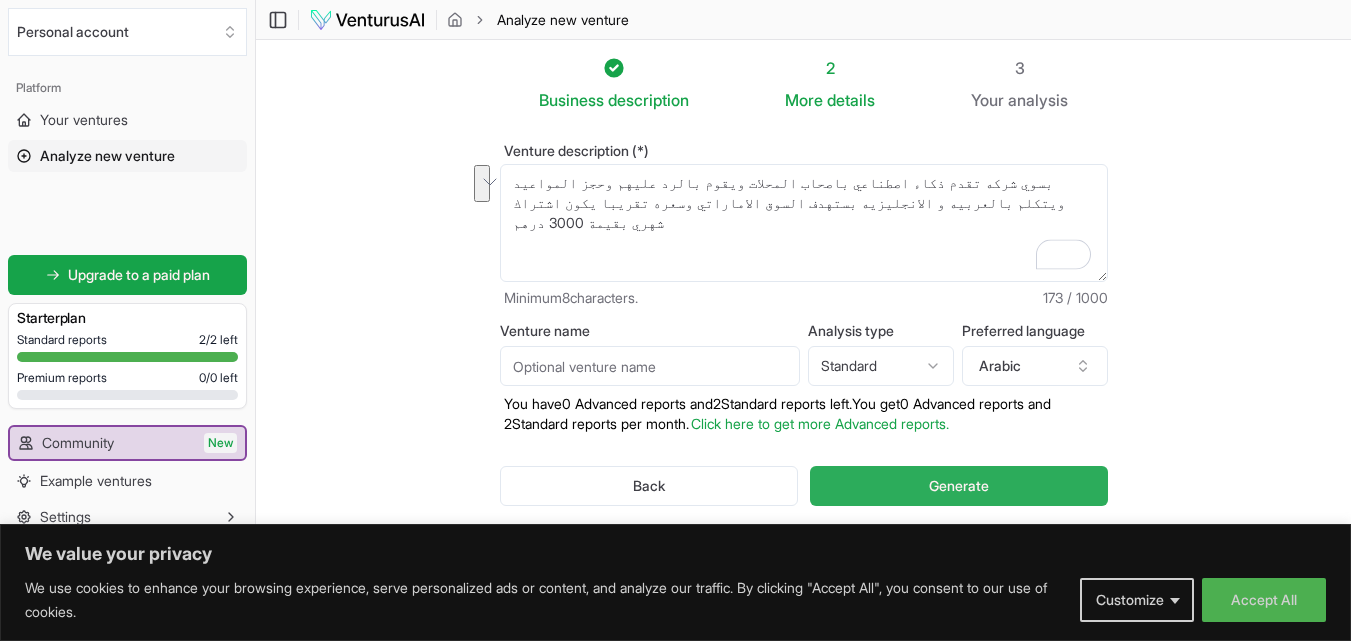 type on "بسوي شركه تقدم ذكاء اصطناعي باصحاب المحلات ويقوم بالرد عليهم وحجز المواعيد ويتكلم بالعربيه و الانجليزيه بستهدف السوق الاماراتي وسعره تقريبا يكون اشتراك شهري بقيمة 3000 درهم" 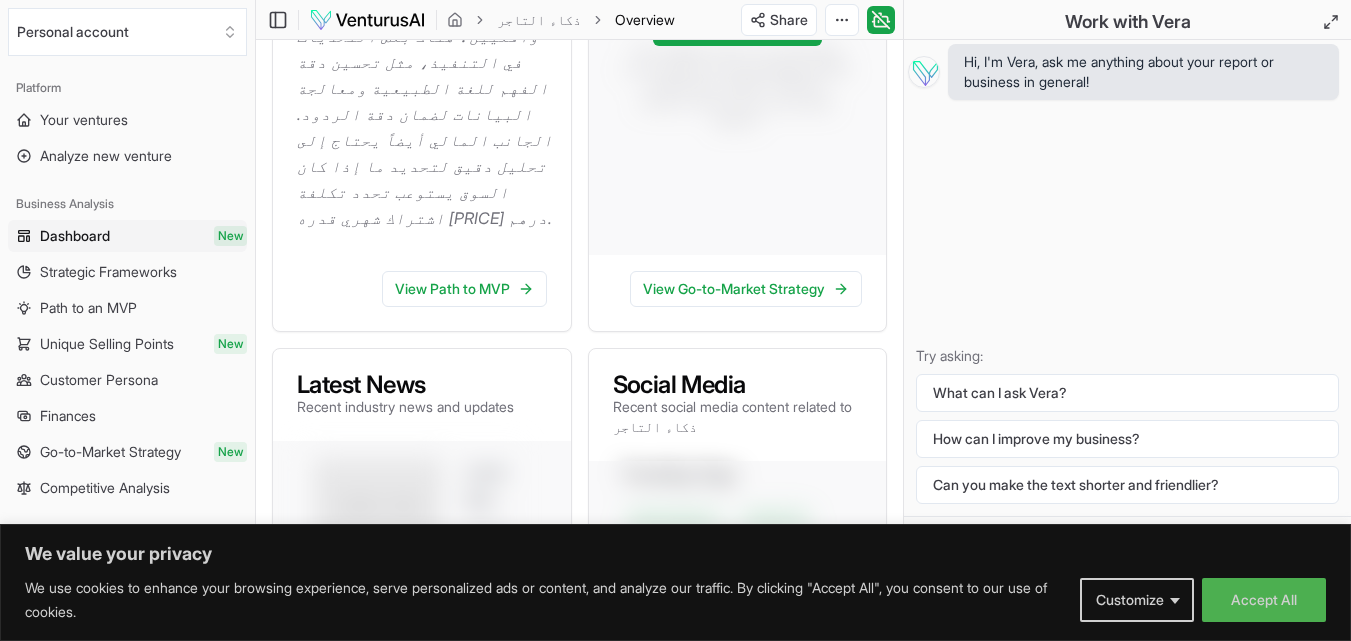 scroll, scrollTop: 701, scrollLeft: 0, axis: vertical 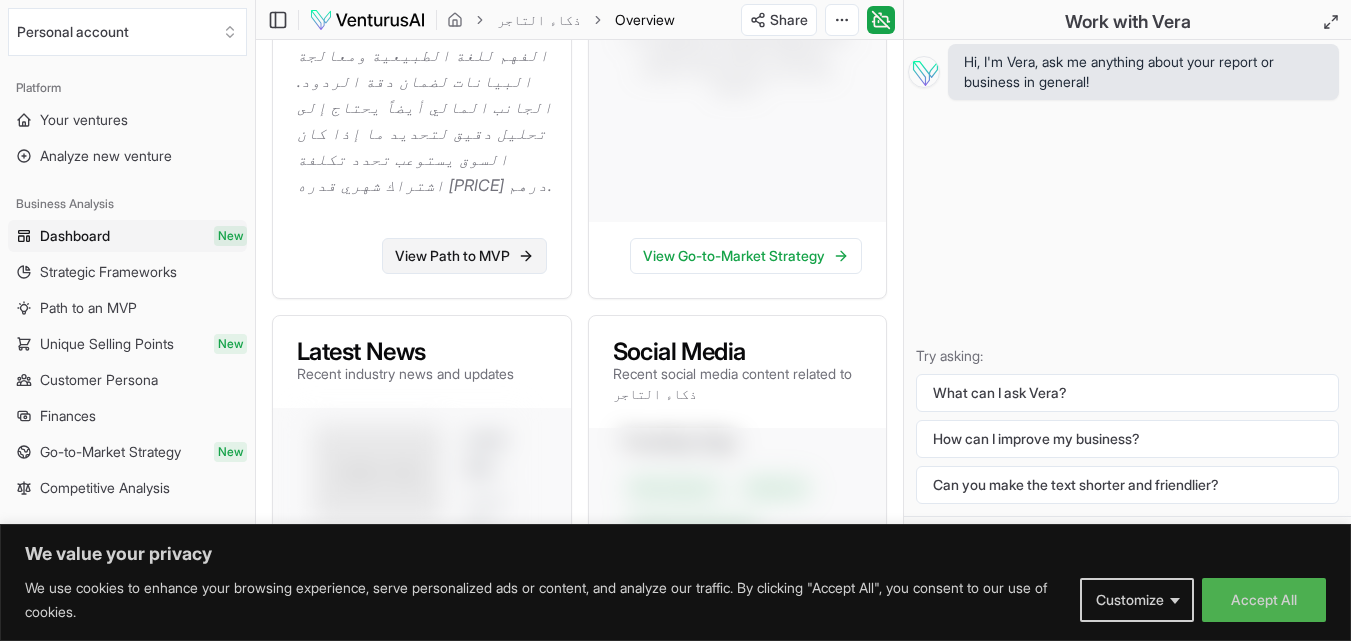 click on "View Path to MVP" at bounding box center [464, 256] 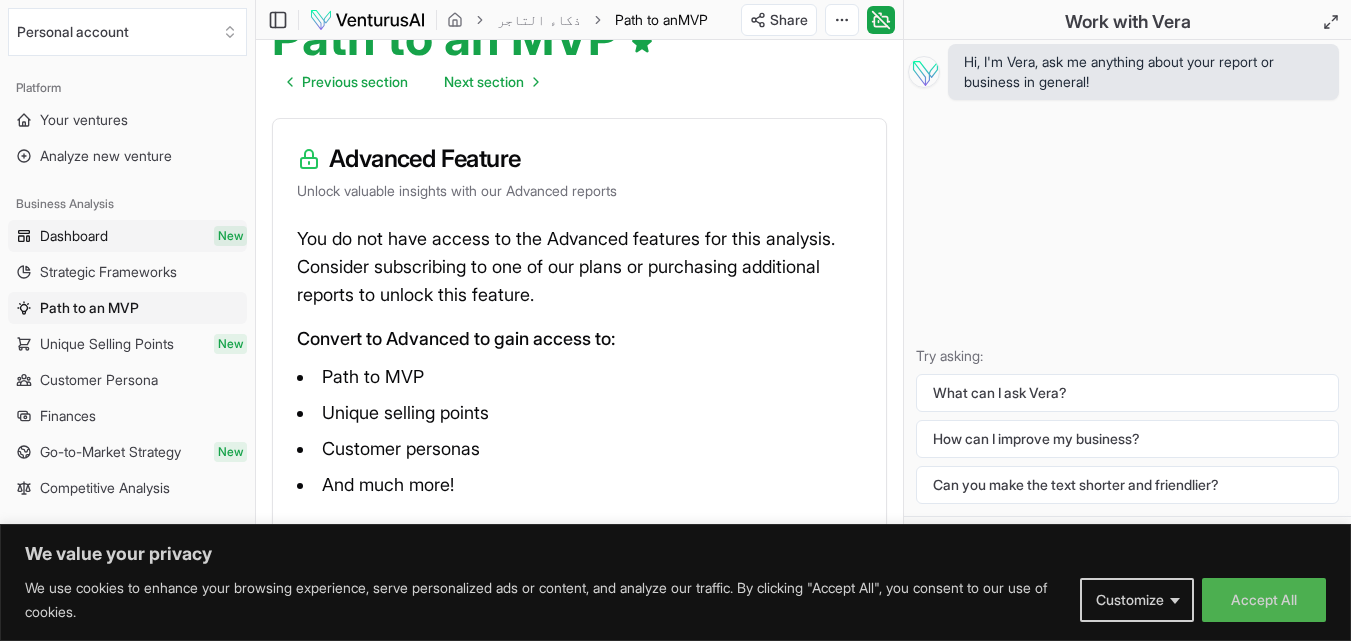 scroll, scrollTop: 194, scrollLeft: 0, axis: vertical 